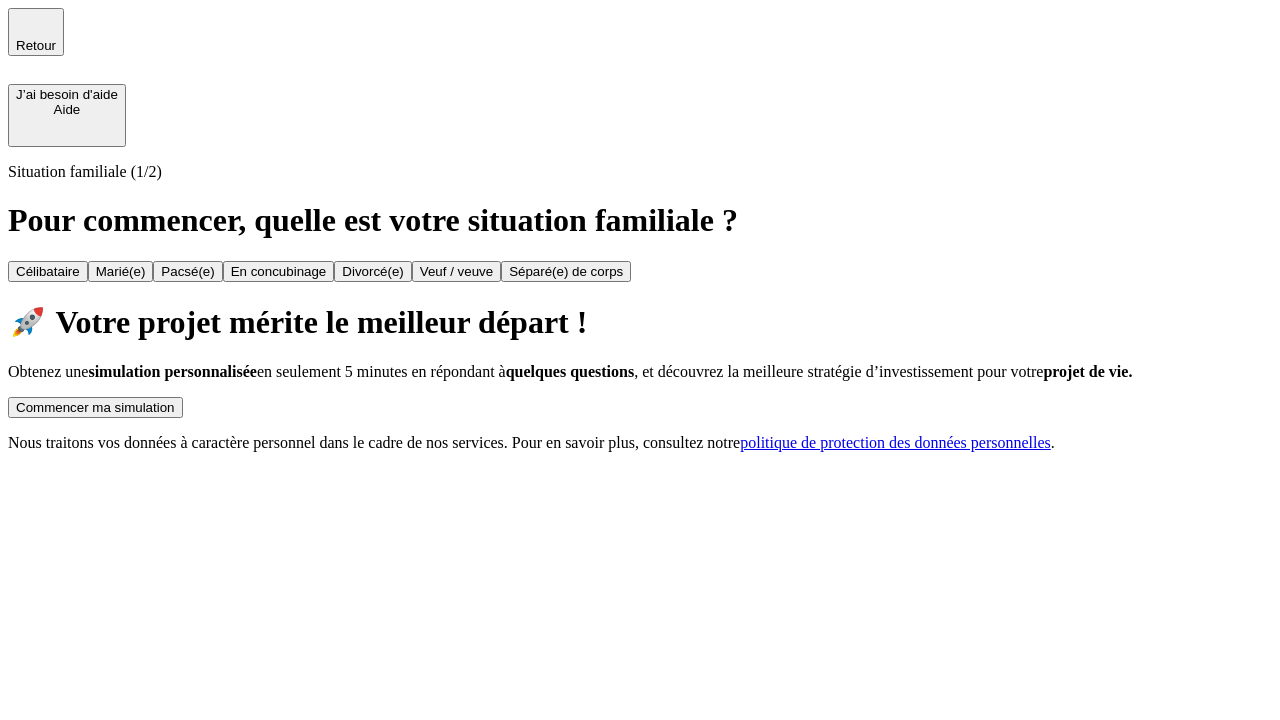 scroll, scrollTop: 0, scrollLeft: 0, axis: both 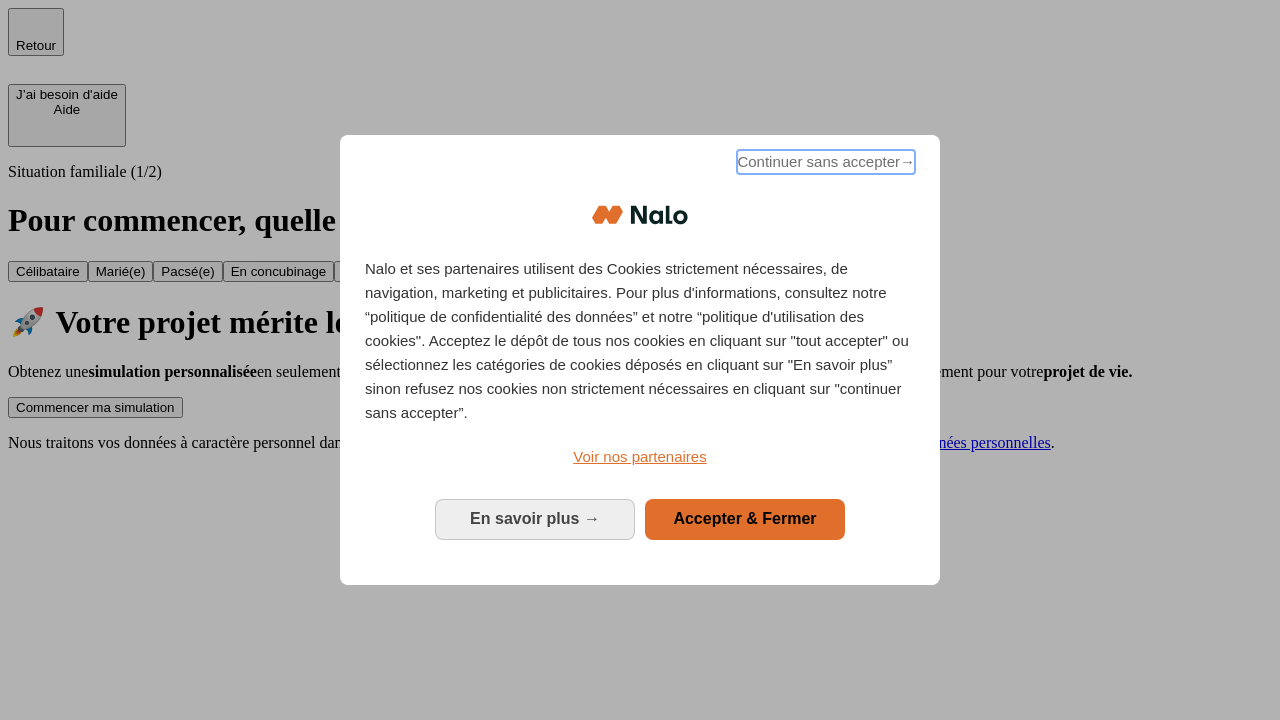 click on "Continuer sans accepter  →" at bounding box center (826, 162) 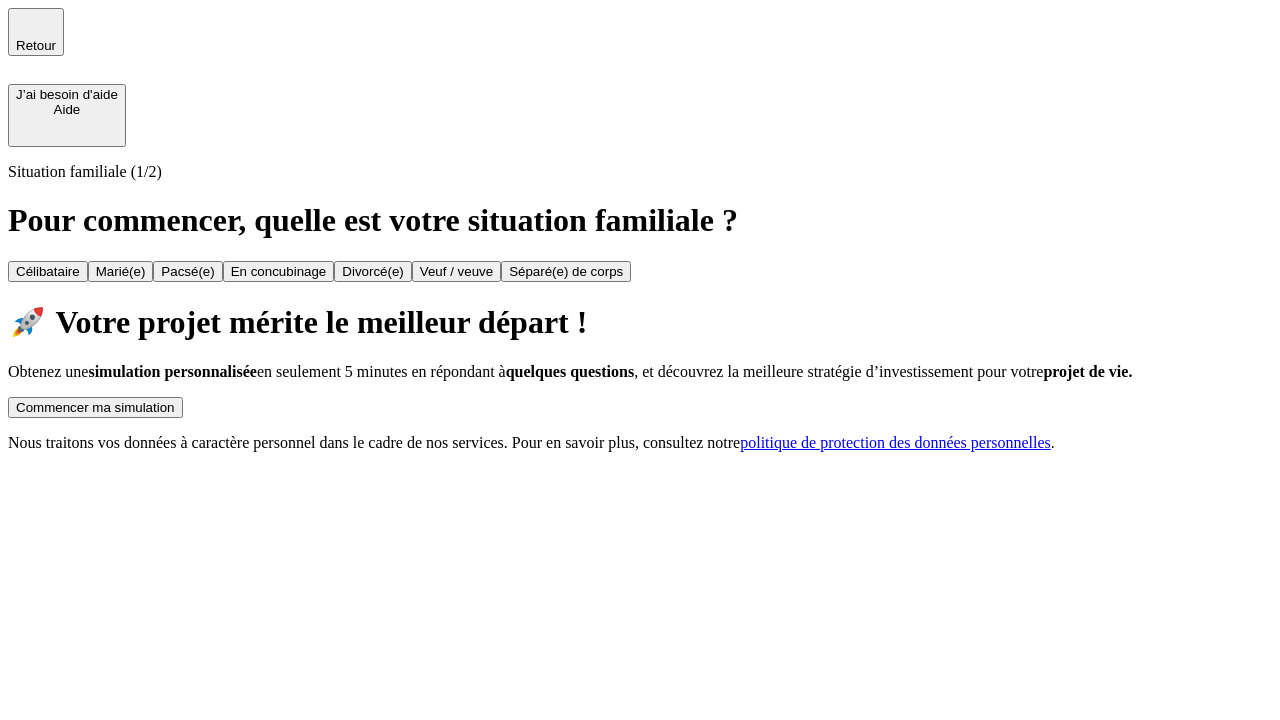 click on "Commencer ma simulation" at bounding box center (95, 407) 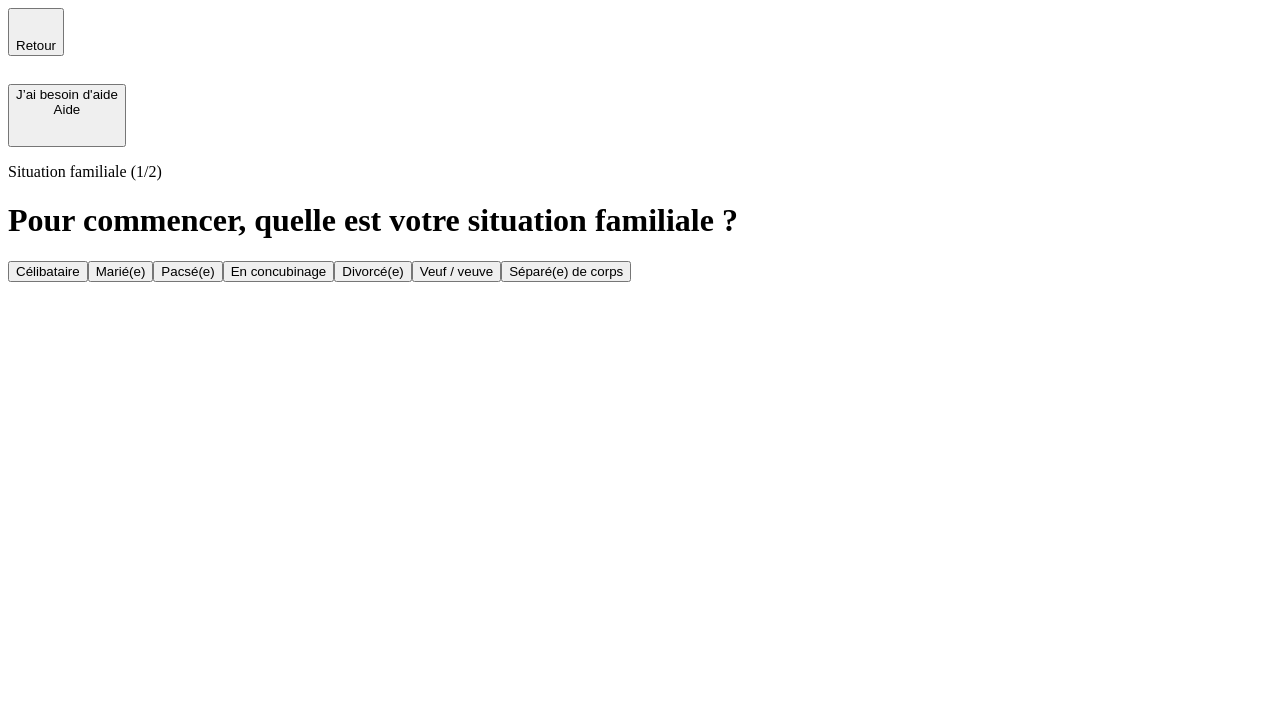 click on "Célibataire" at bounding box center [48, 271] 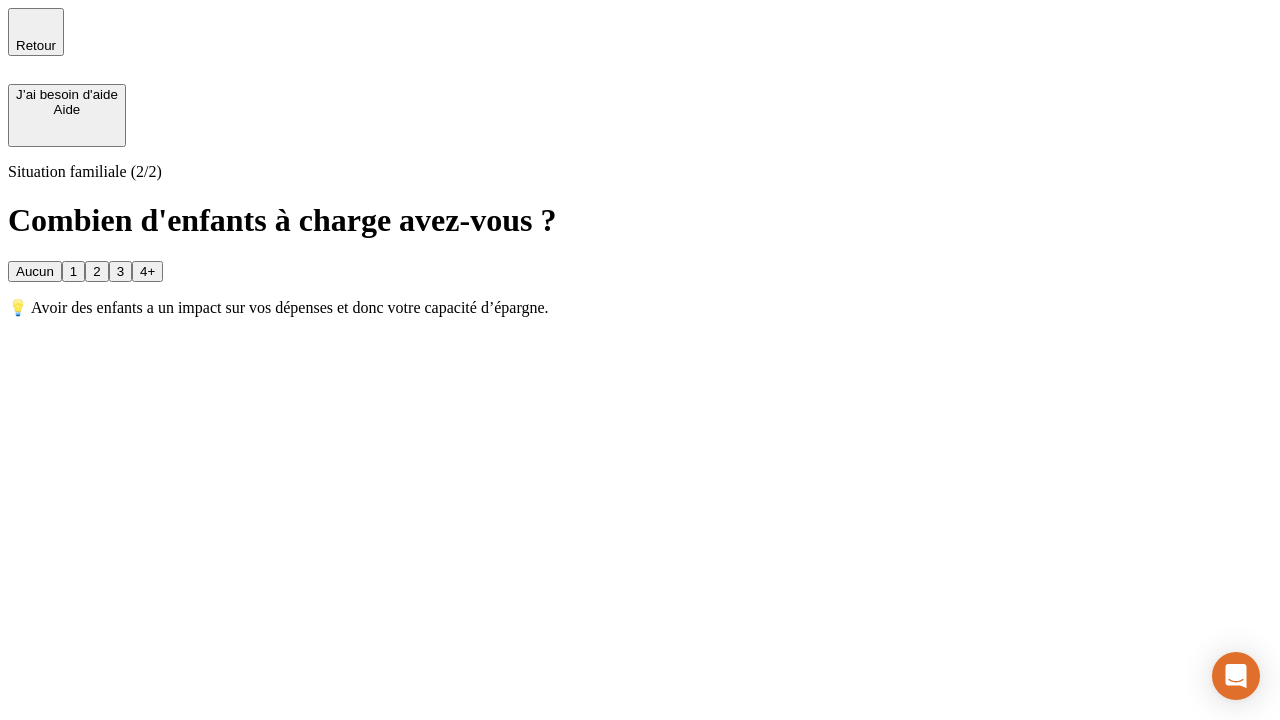click on "Aucun" at bounding box center (35, 271) 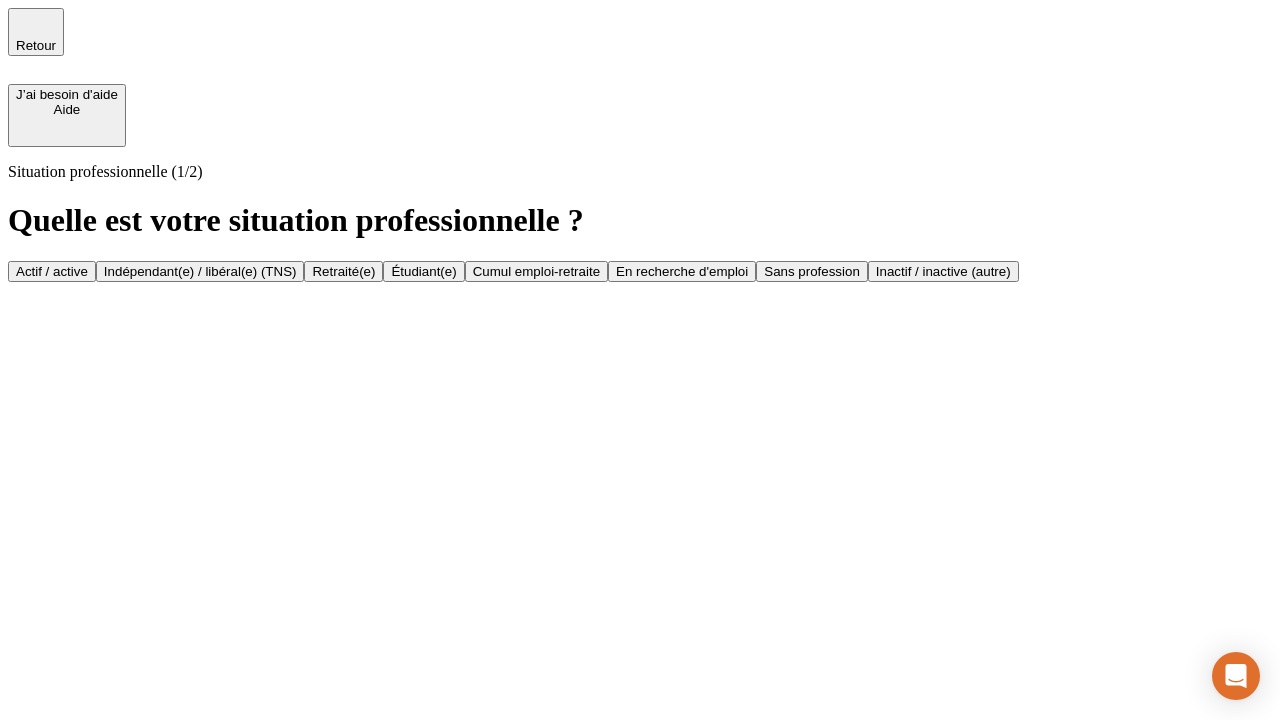 click on "Actif / active" at bounding box center [52, 271] 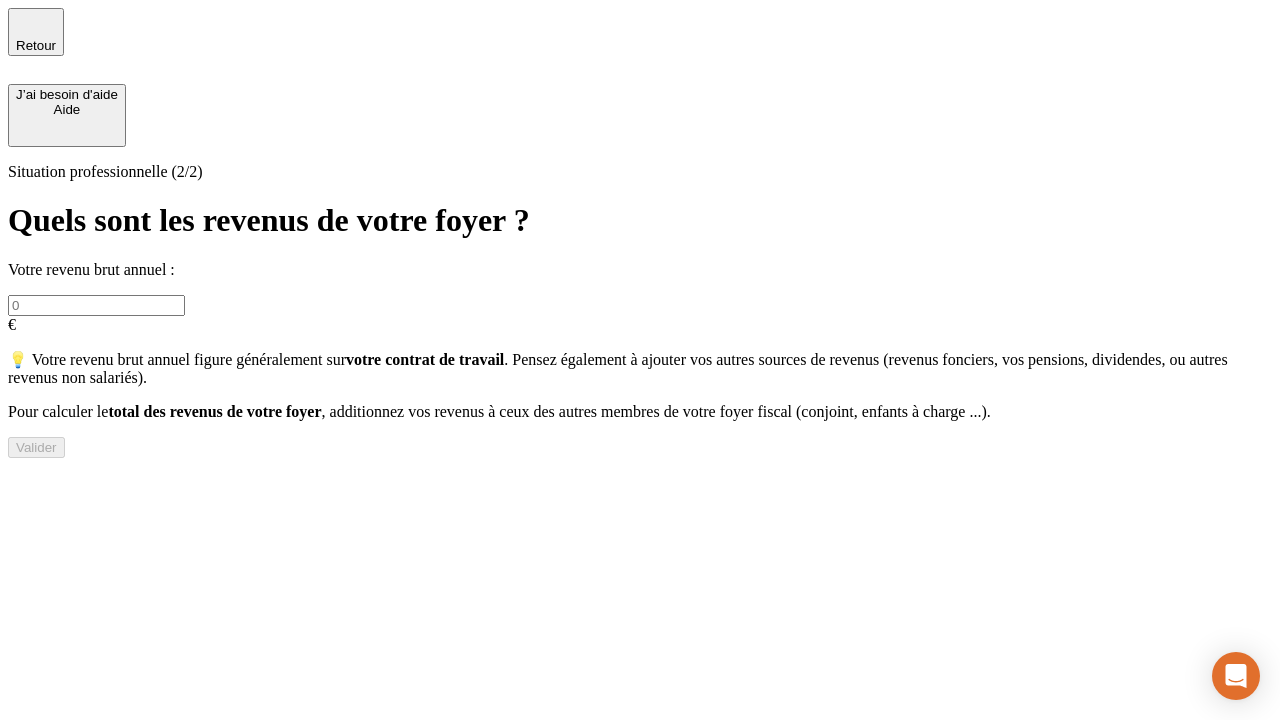 click at bounding box center (96, 305) 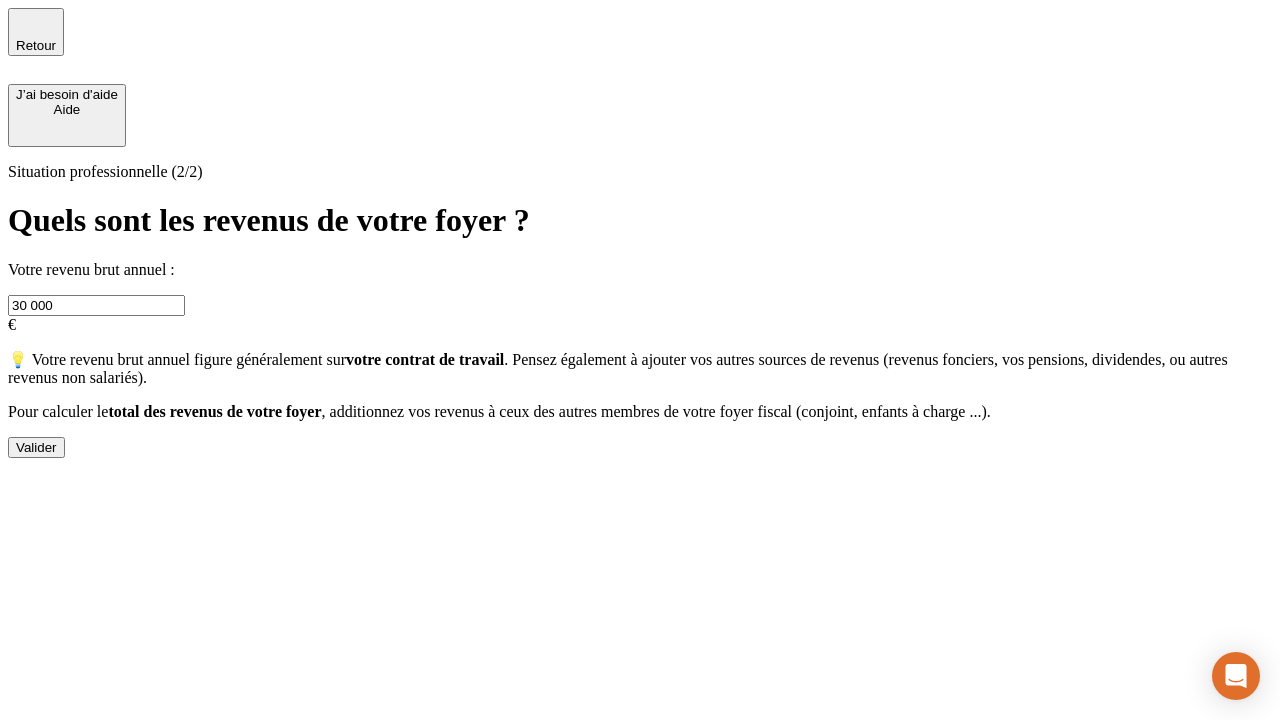 type on "30 000" 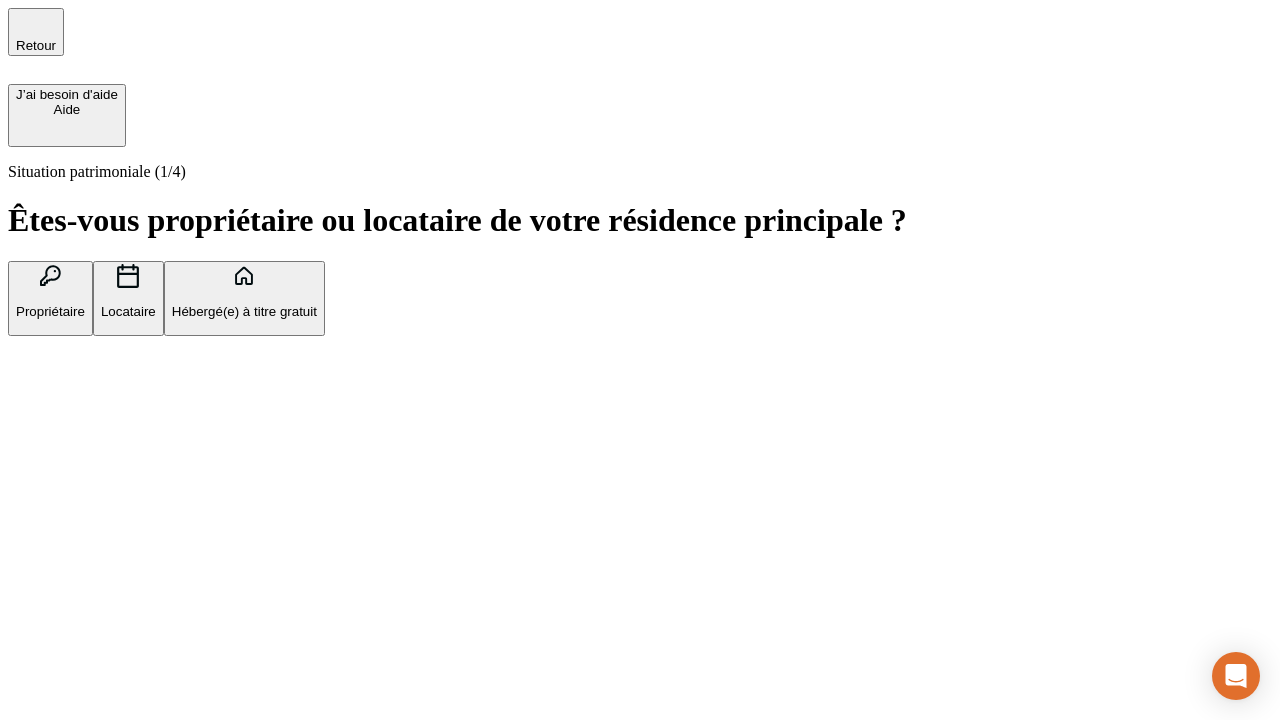 click on "Hébergé(e) à titre gratuit" at bounding box center [244, 311] 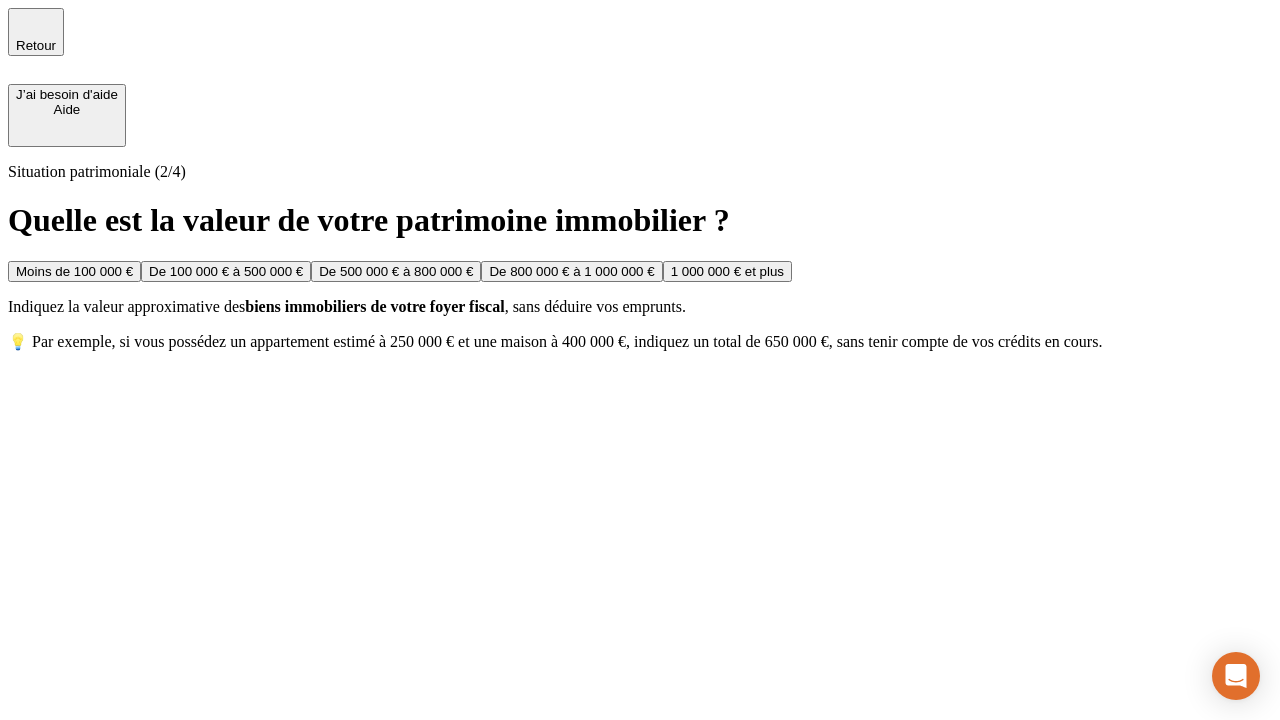 click on "Moins de 100 000 €" at bounding box center [74, 271] 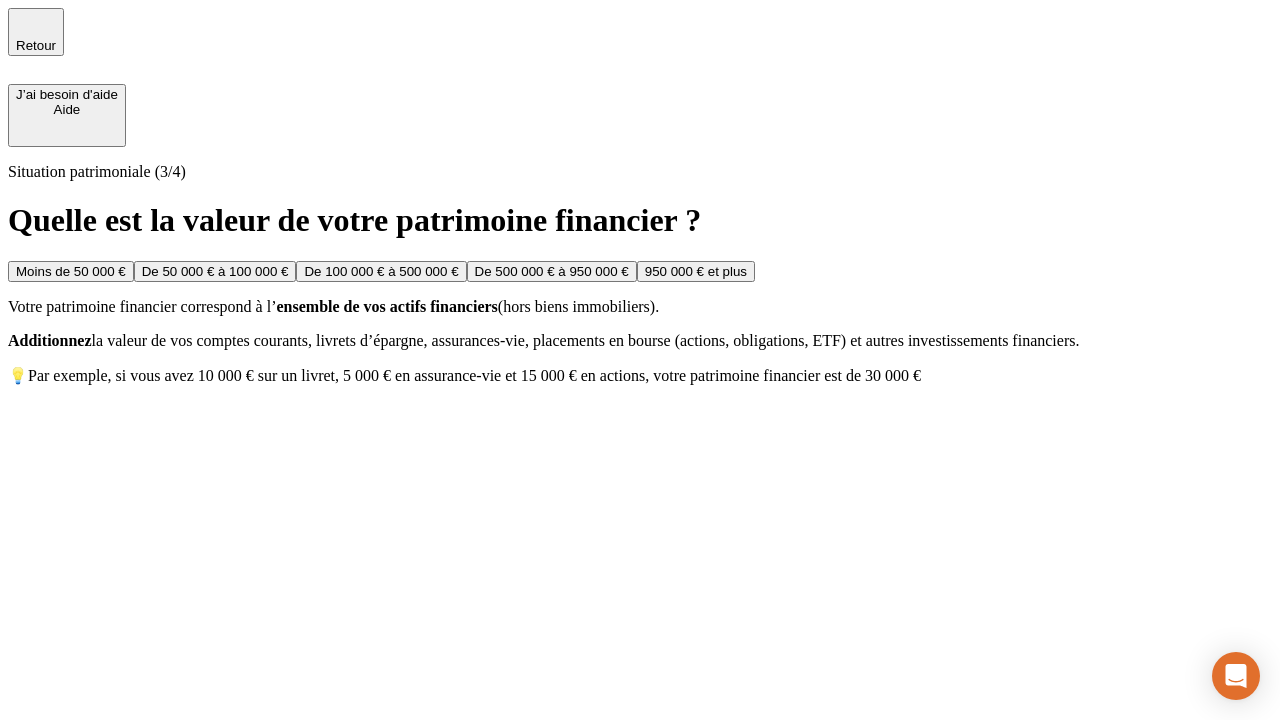 click on "Moins de 50 000 €" at bounding box center (71, 271) 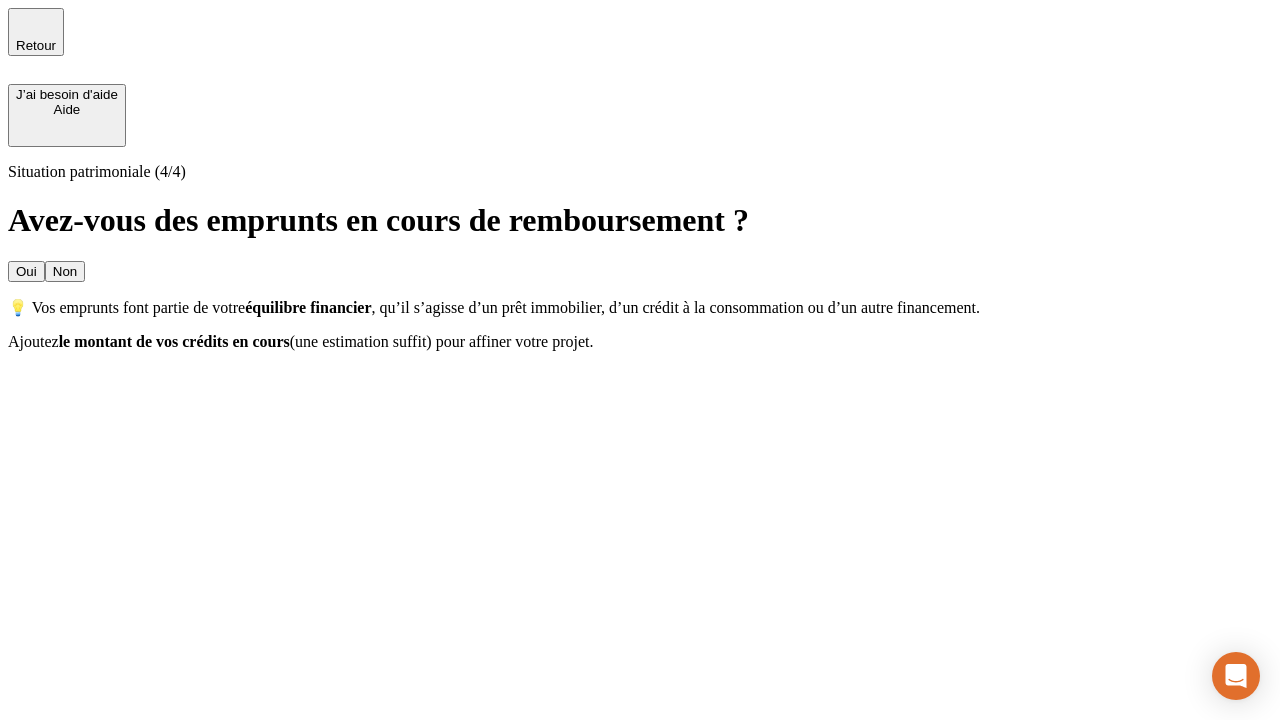 click on "Non" at bounding box center (65, 271) 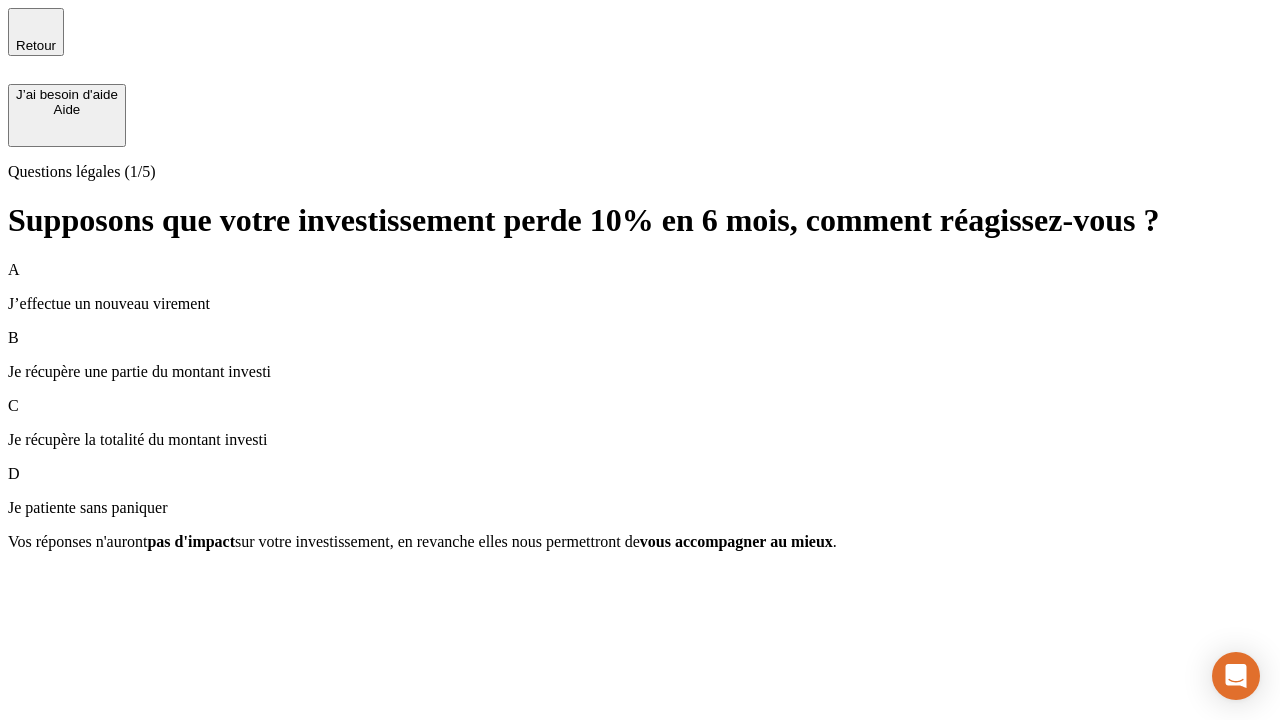 click on "A J’effectue un nouveau virement" at bounding box center [640, 287] 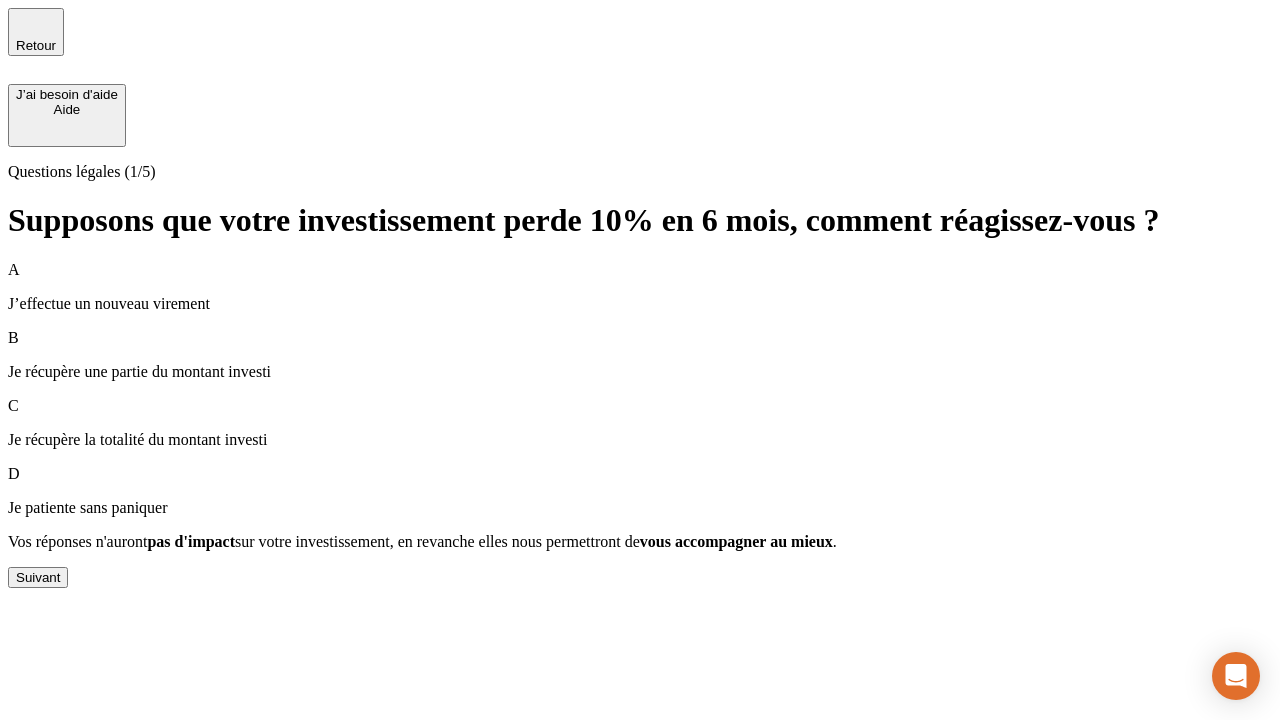 click on "Suivant" at bounding box center [38, 577] 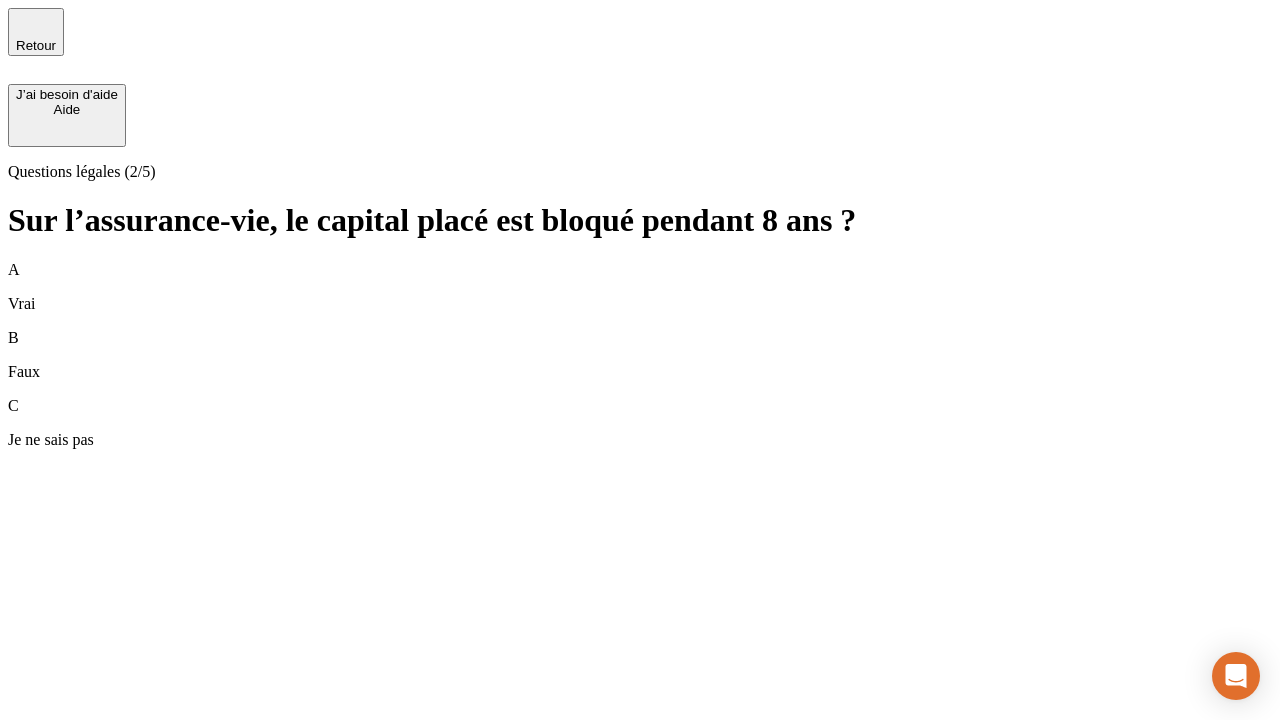 click on "B Faux" at bounding box center [640, 355] 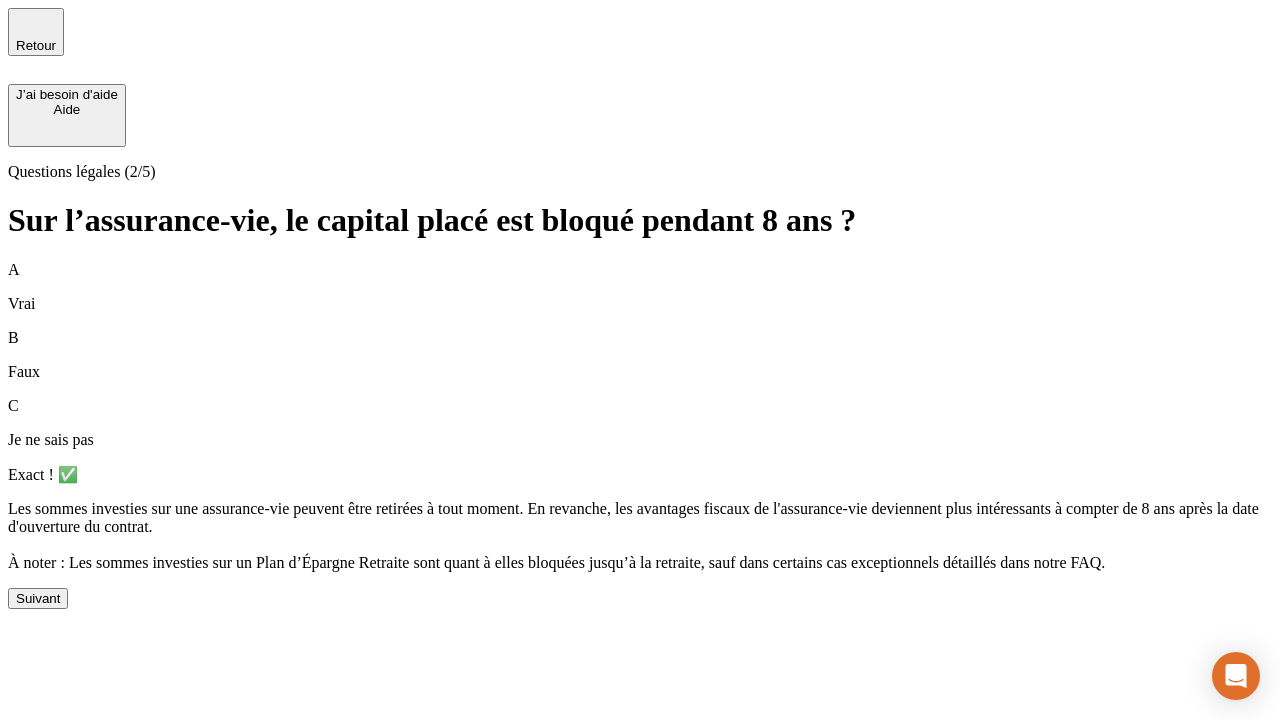 click on "Suivant" at bounding box center (38, 598) 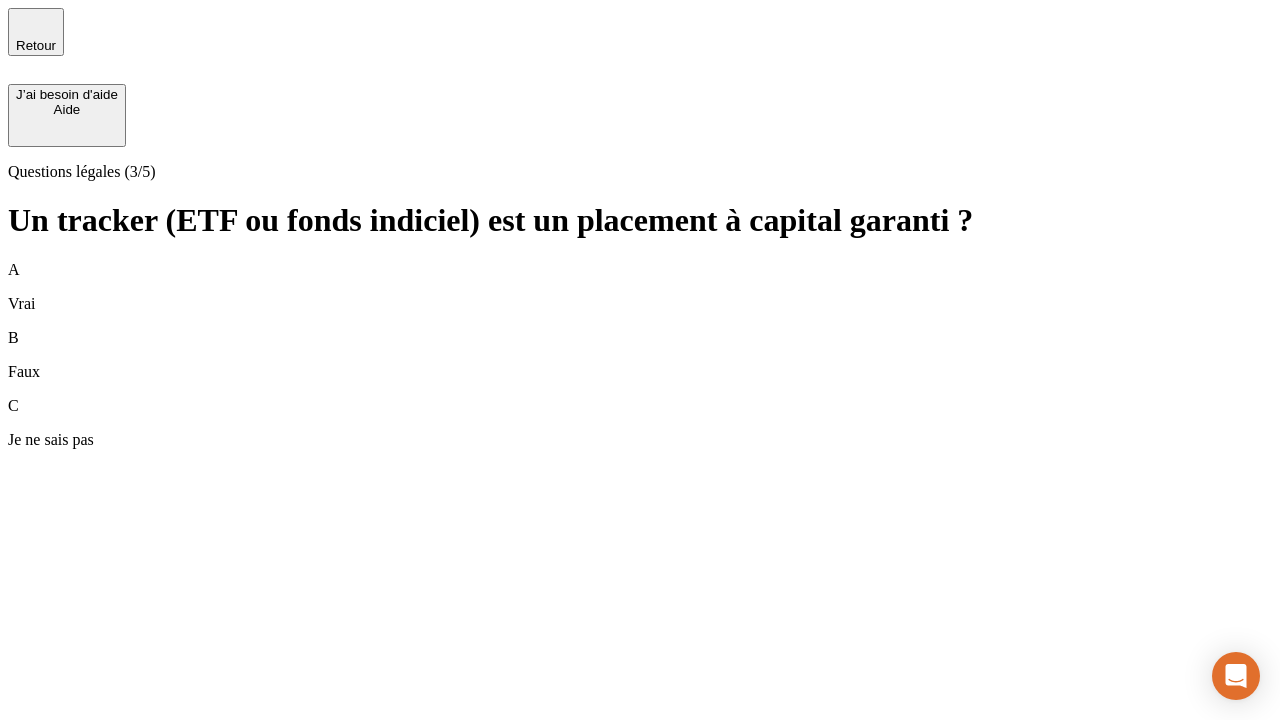 click on "B Faux" at bounding box center (640, 355) 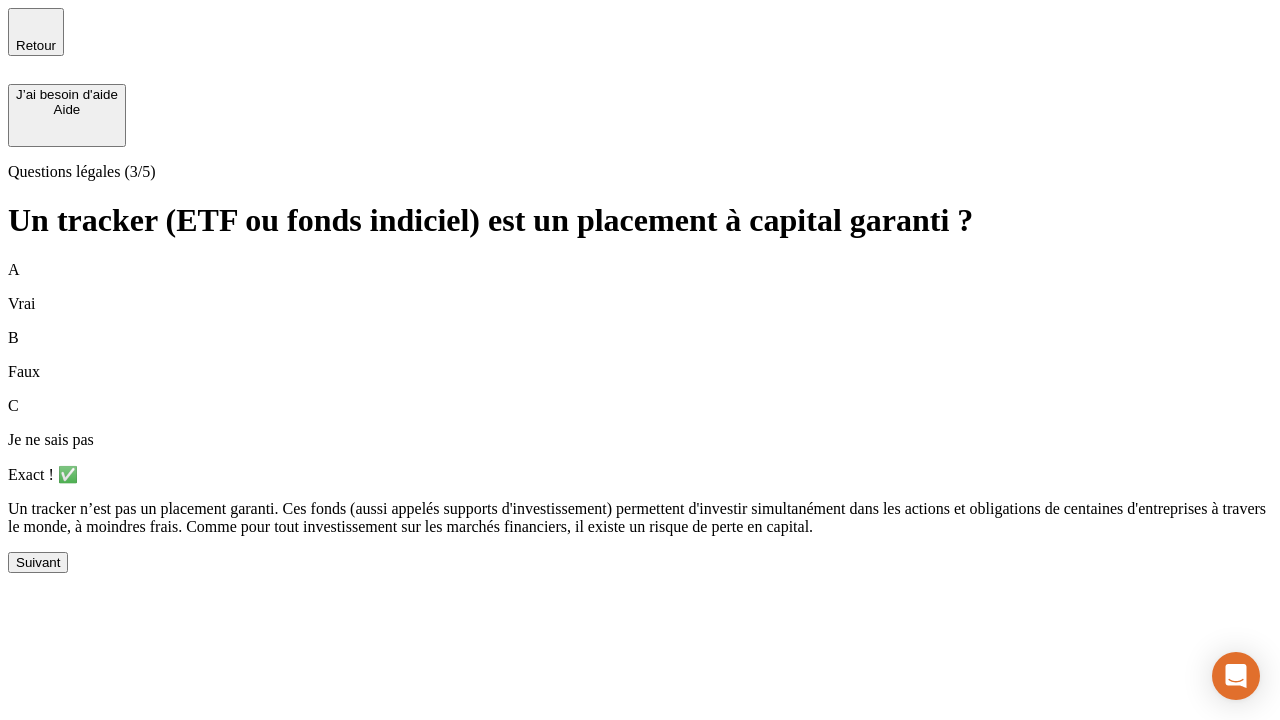 click on "Suivant" at bounding box center (38, 562) 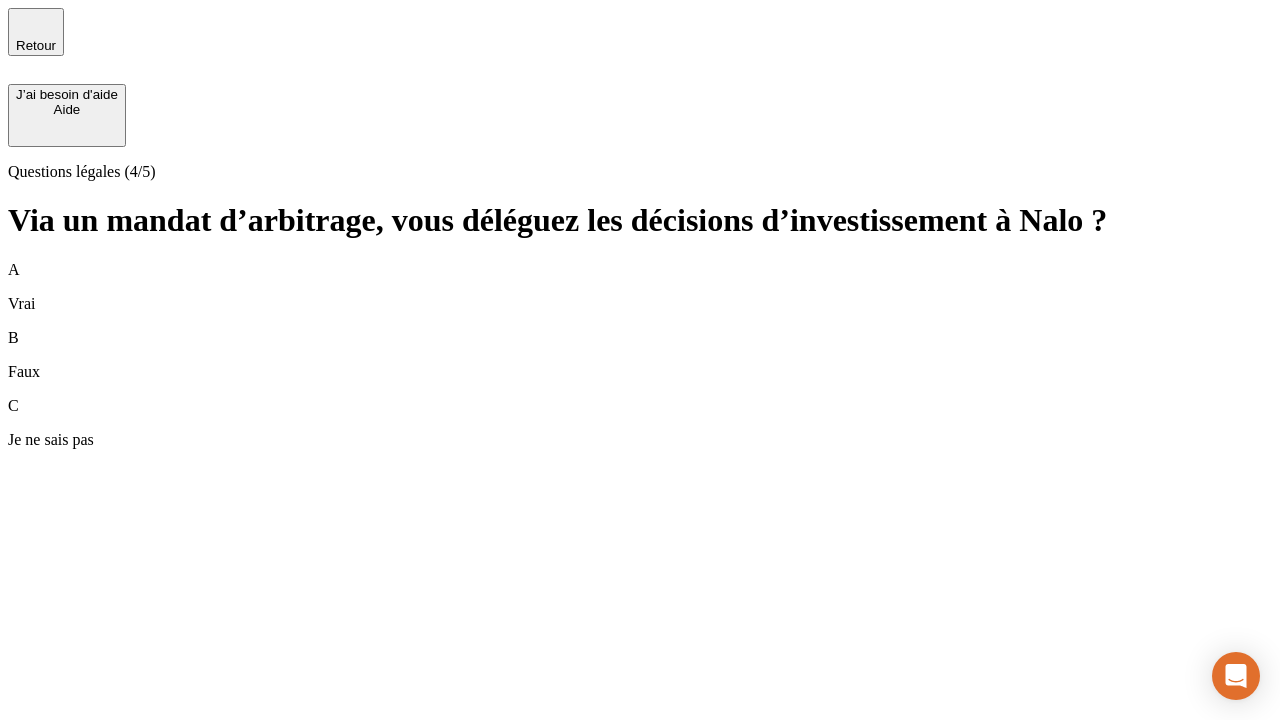 click on "A Vrai" at bounding box center [640, 287] 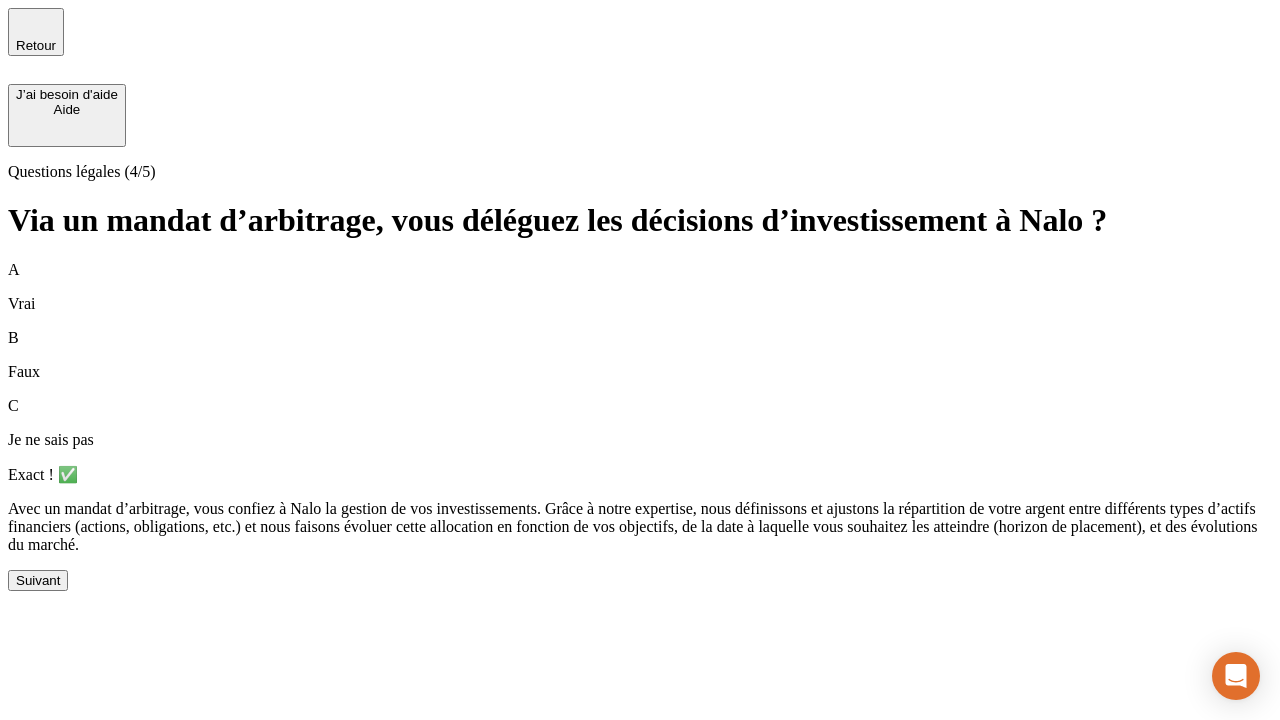 click on "Suivant" at bounding box center [38, 580] 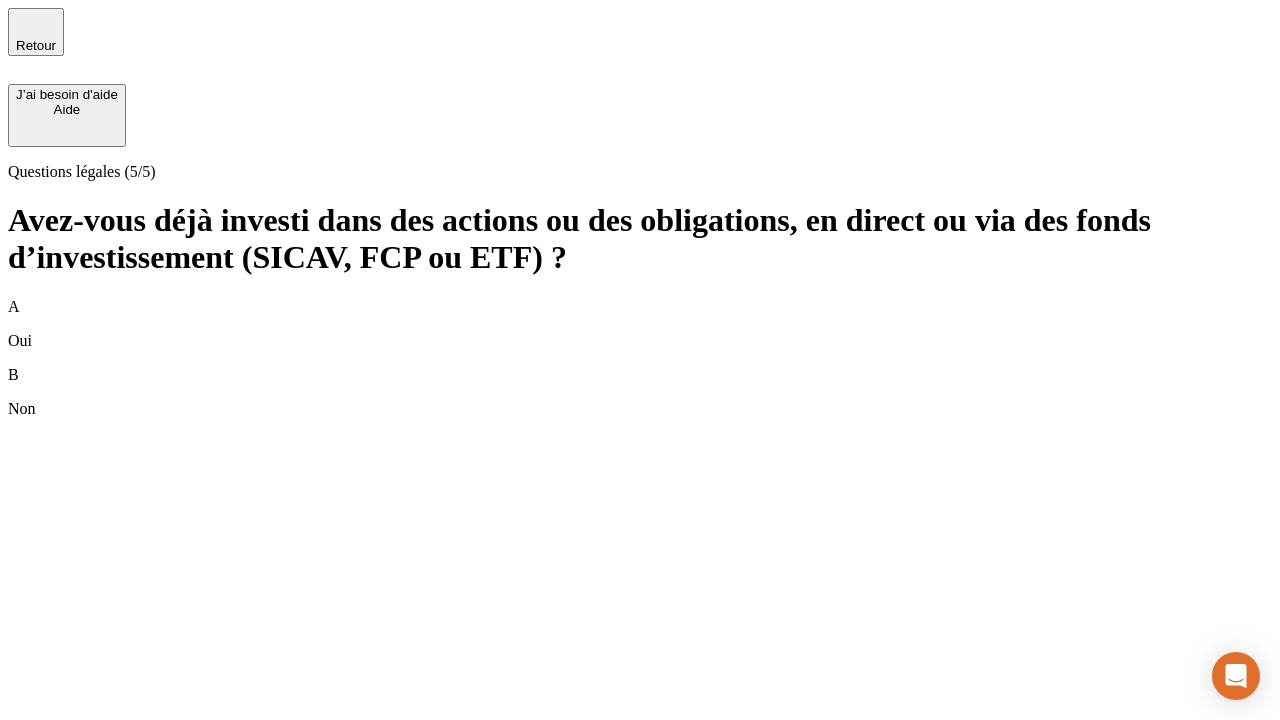 click on "B Non" at bounding box center (640, 392) 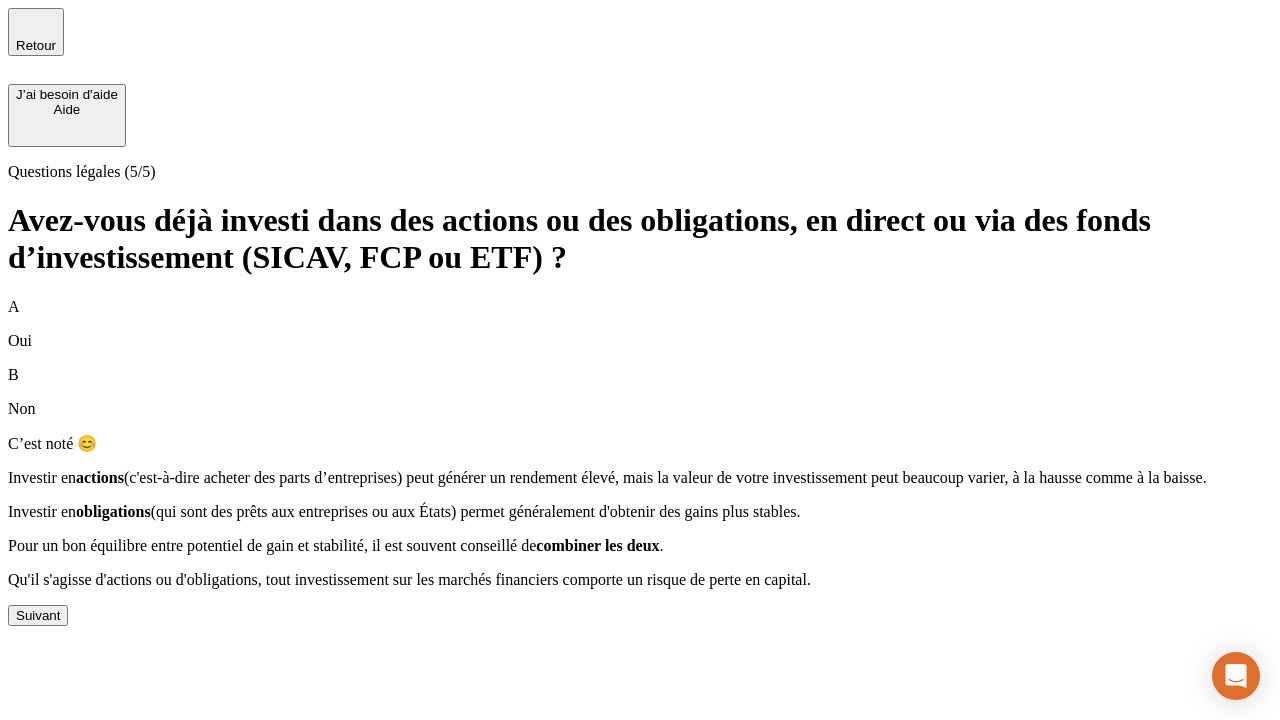 click on "Suivant" at bounding box center [38, 615] 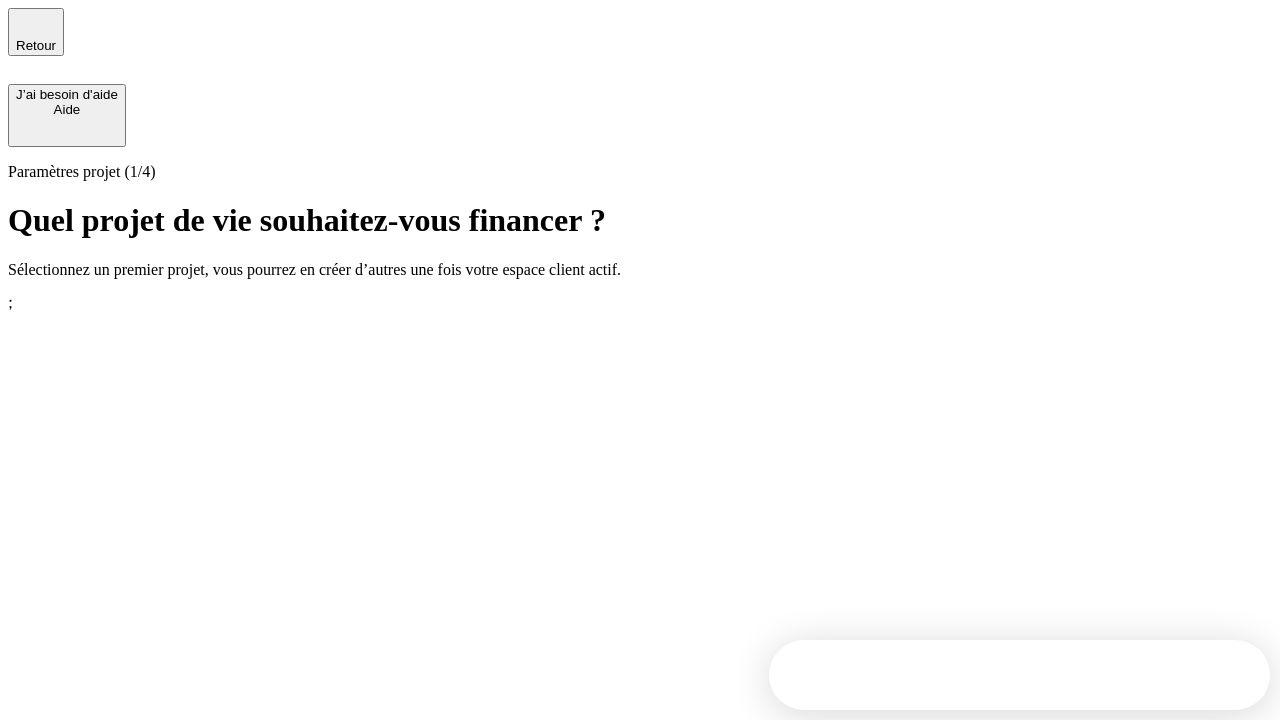 scroll, scrollTop: 0, scrollLeft: 0, axis: both 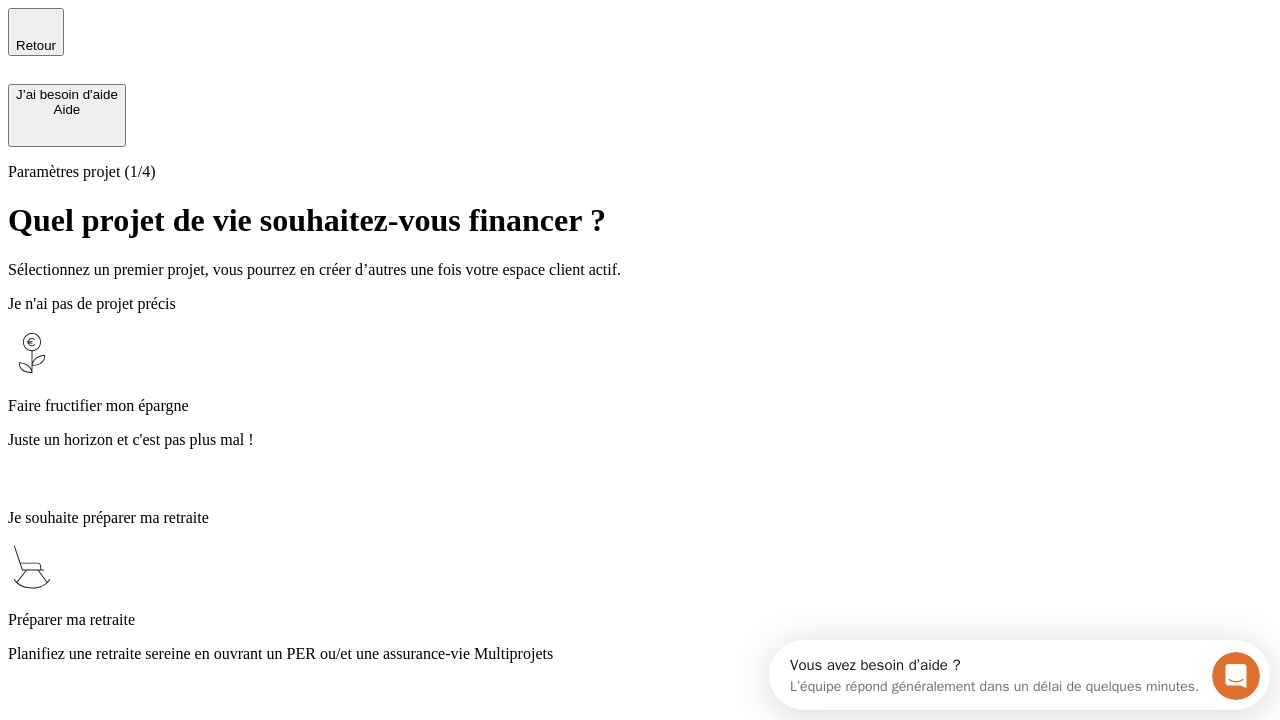 click on "Juste un horizon et c'est pas plus mal !" at bounding box center [640, 440] 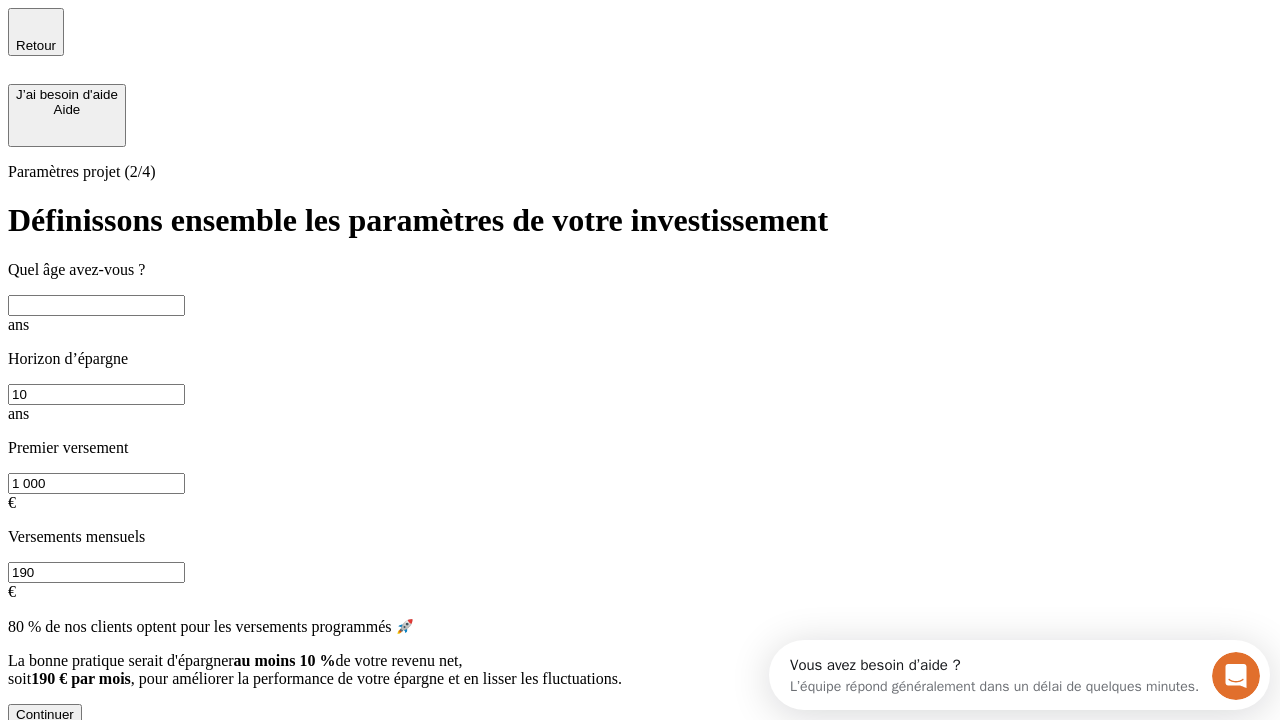 click at bounding box center [96, 305] 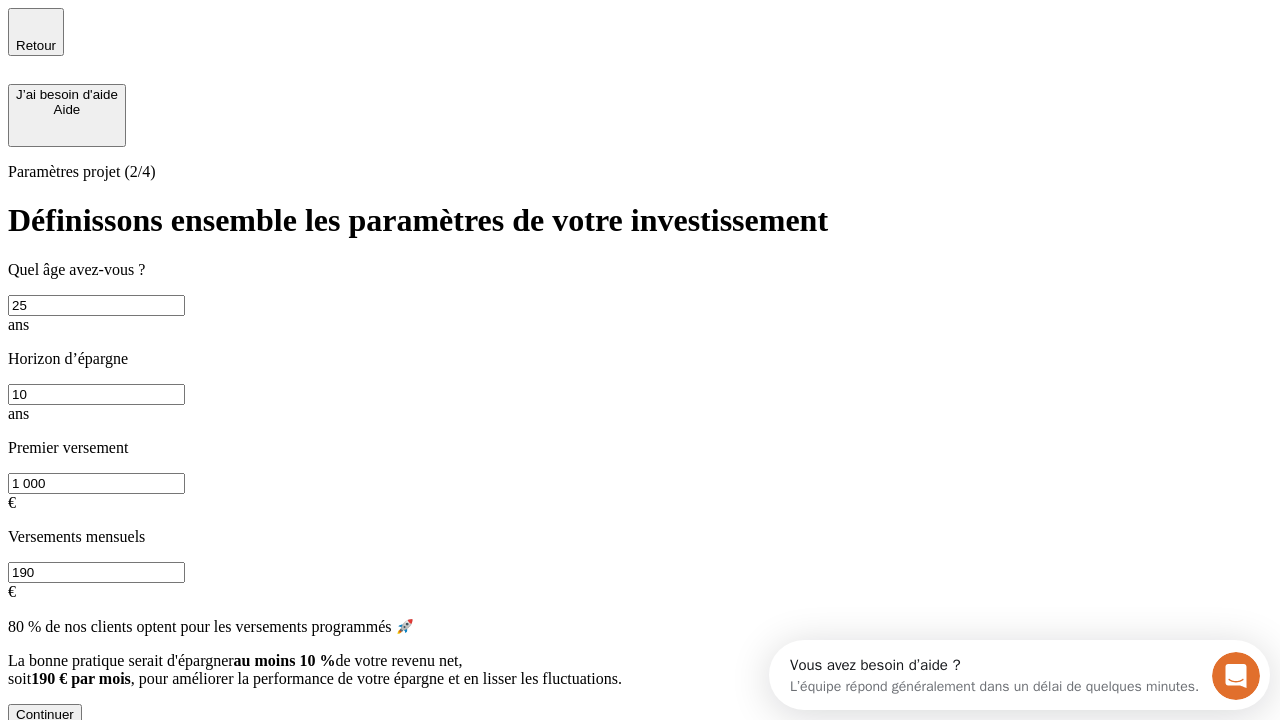 type on "25" 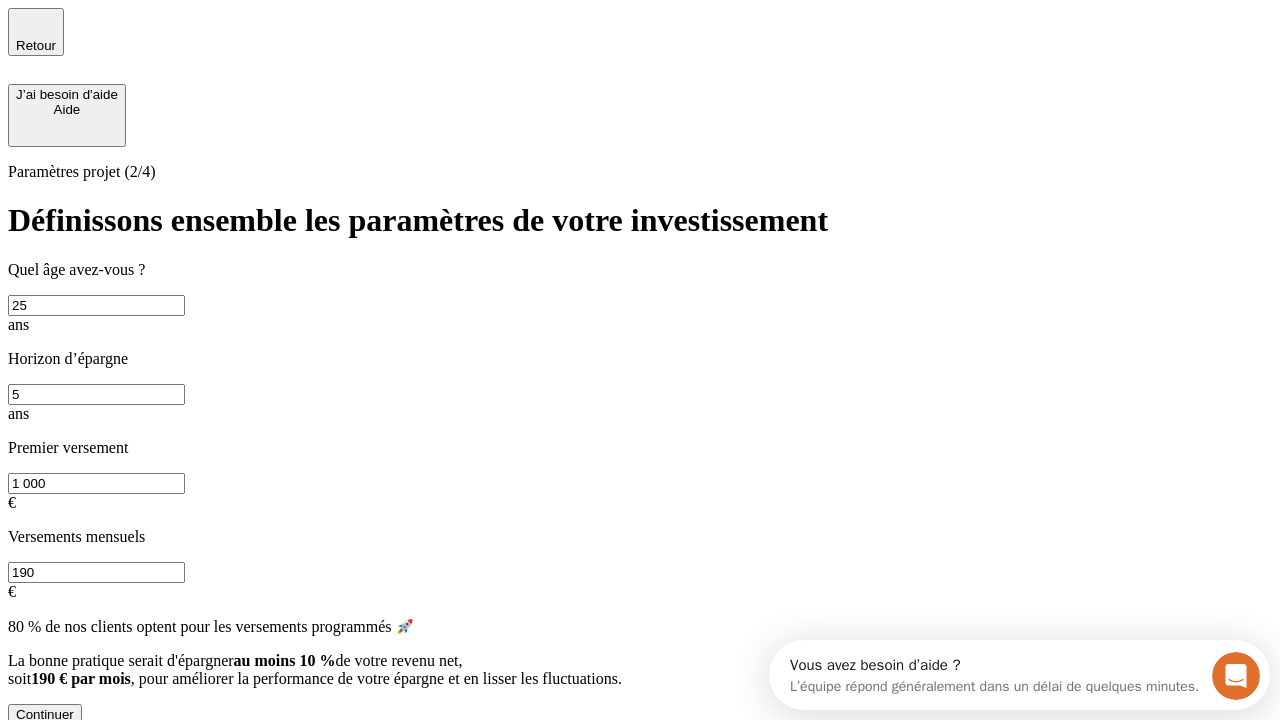 type on "5" 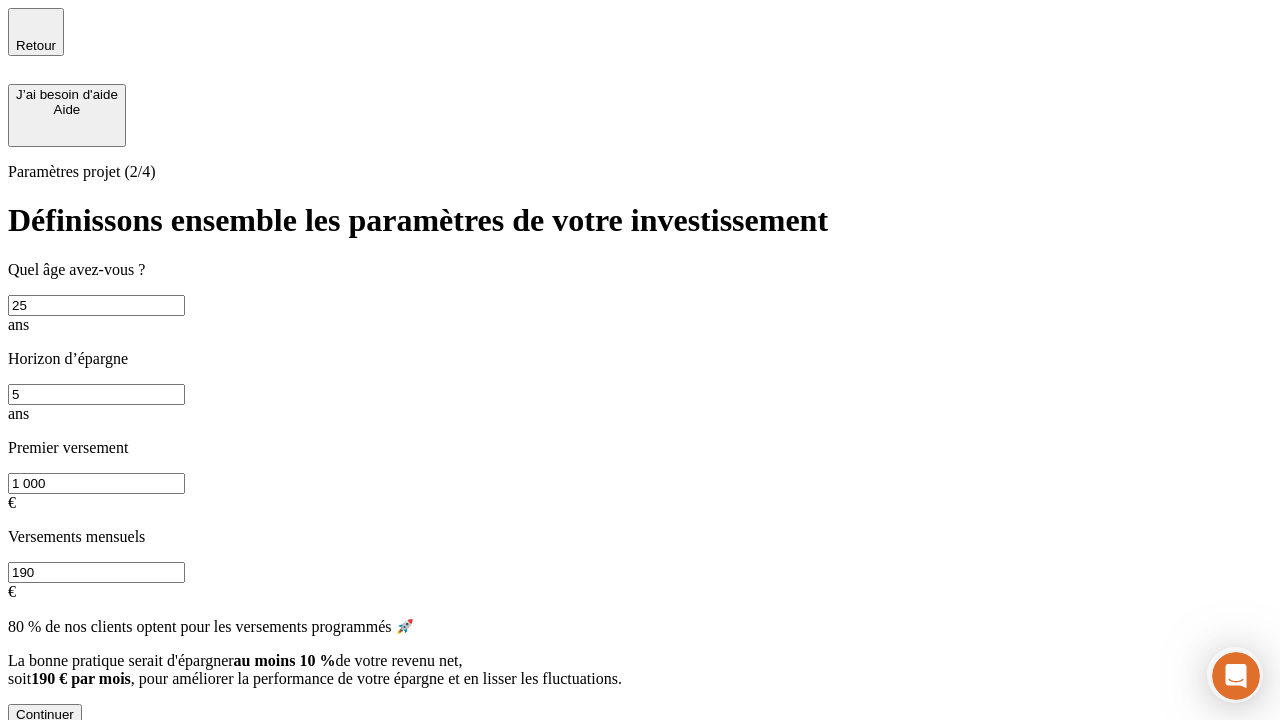 click on "190" at bounding box center (96, 572) 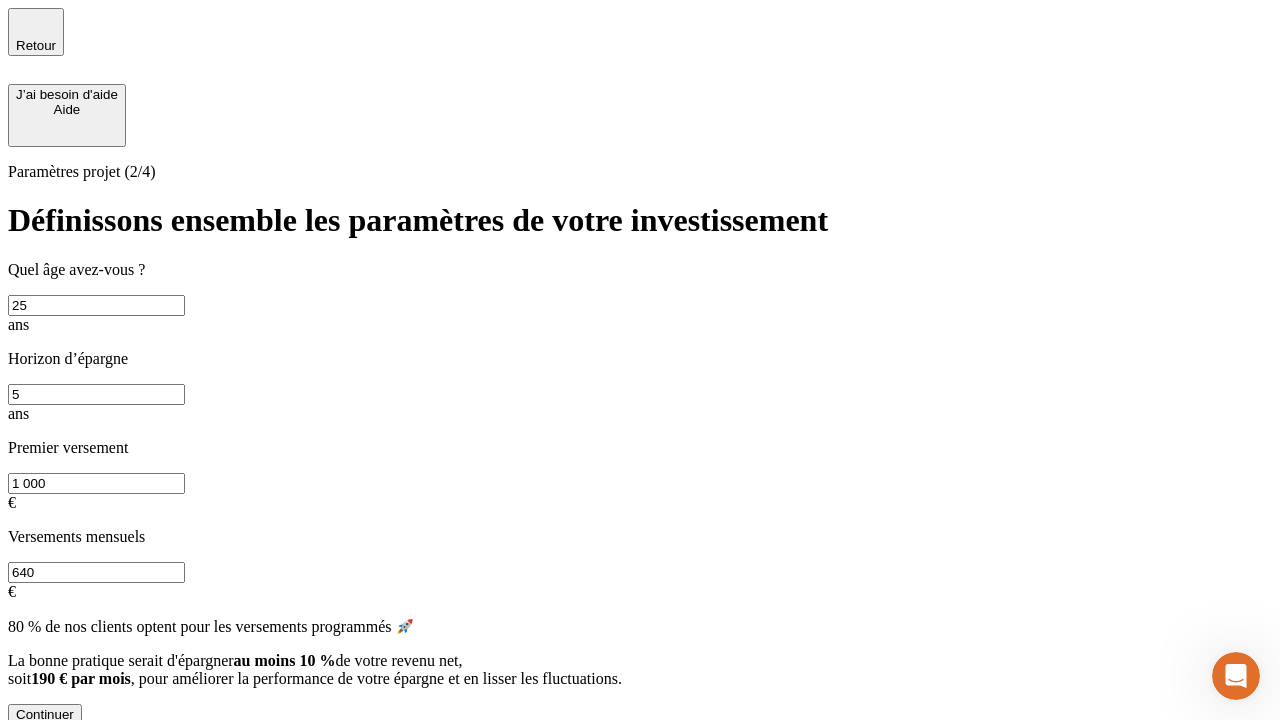 type on "640" 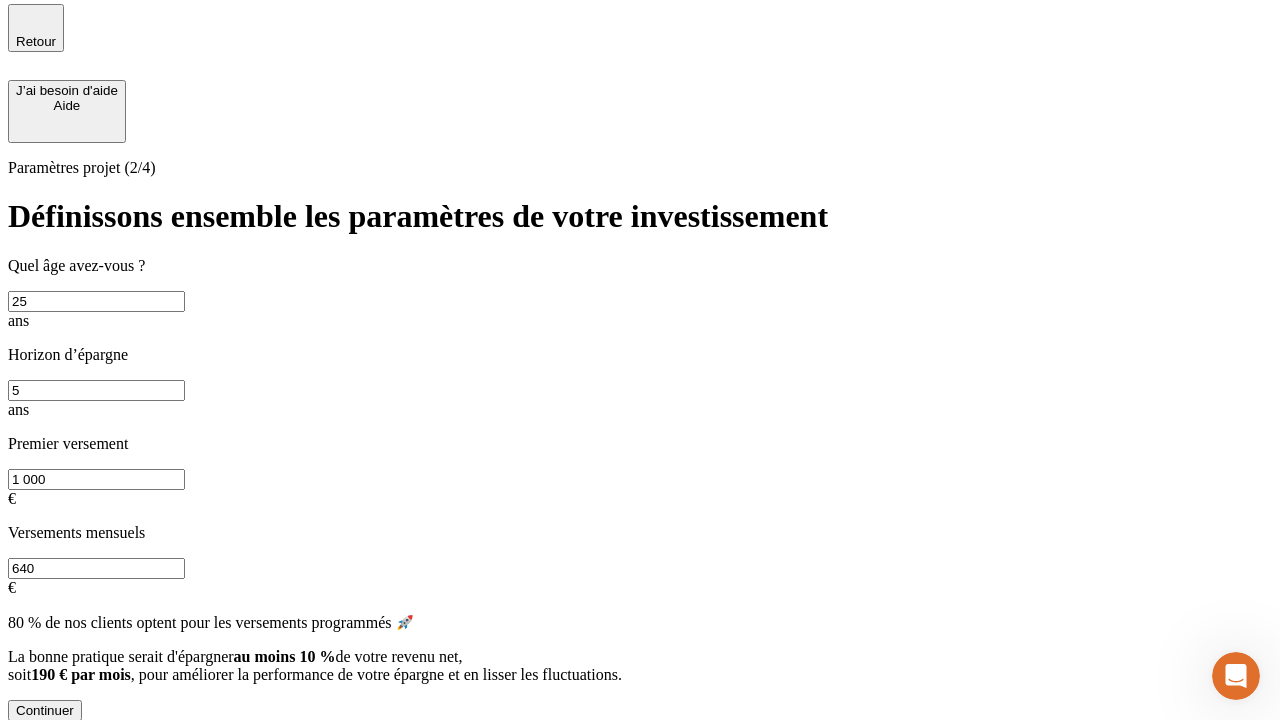 scroll, scrollTop: 0, scrollLeft: 0, axis: both 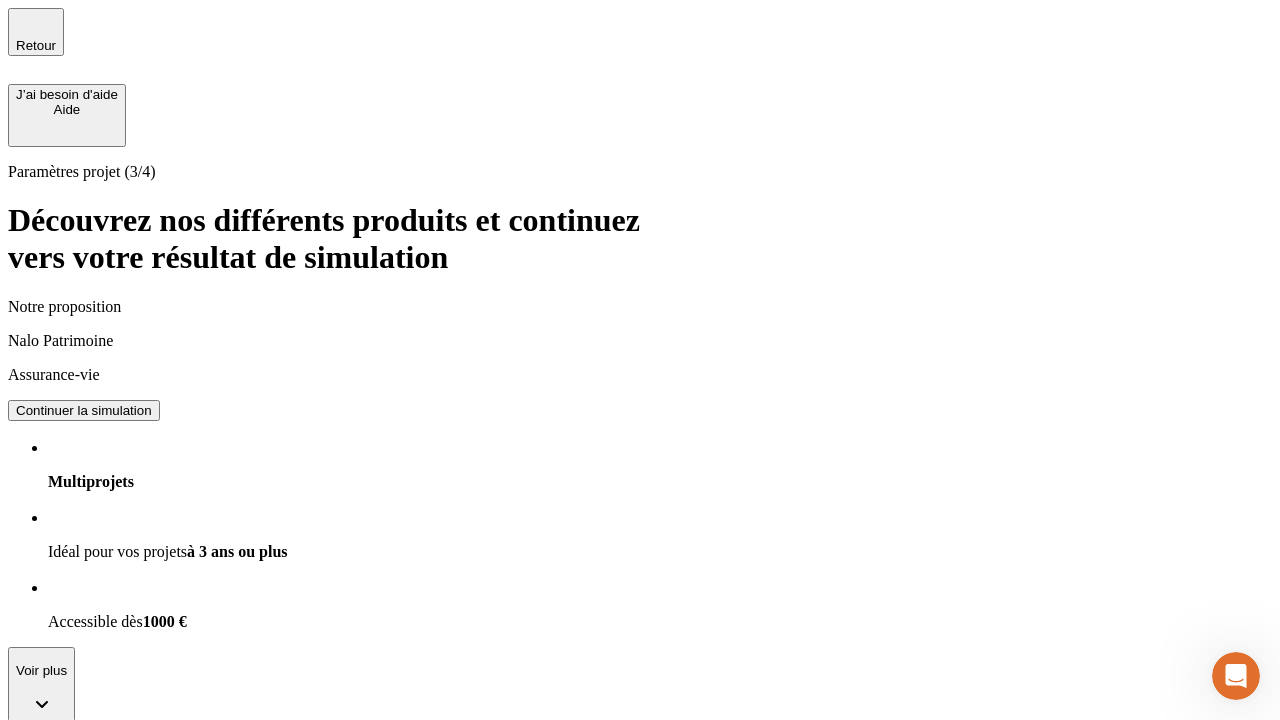 click on "Continuer la simulation" at bounding box center [84, 928] 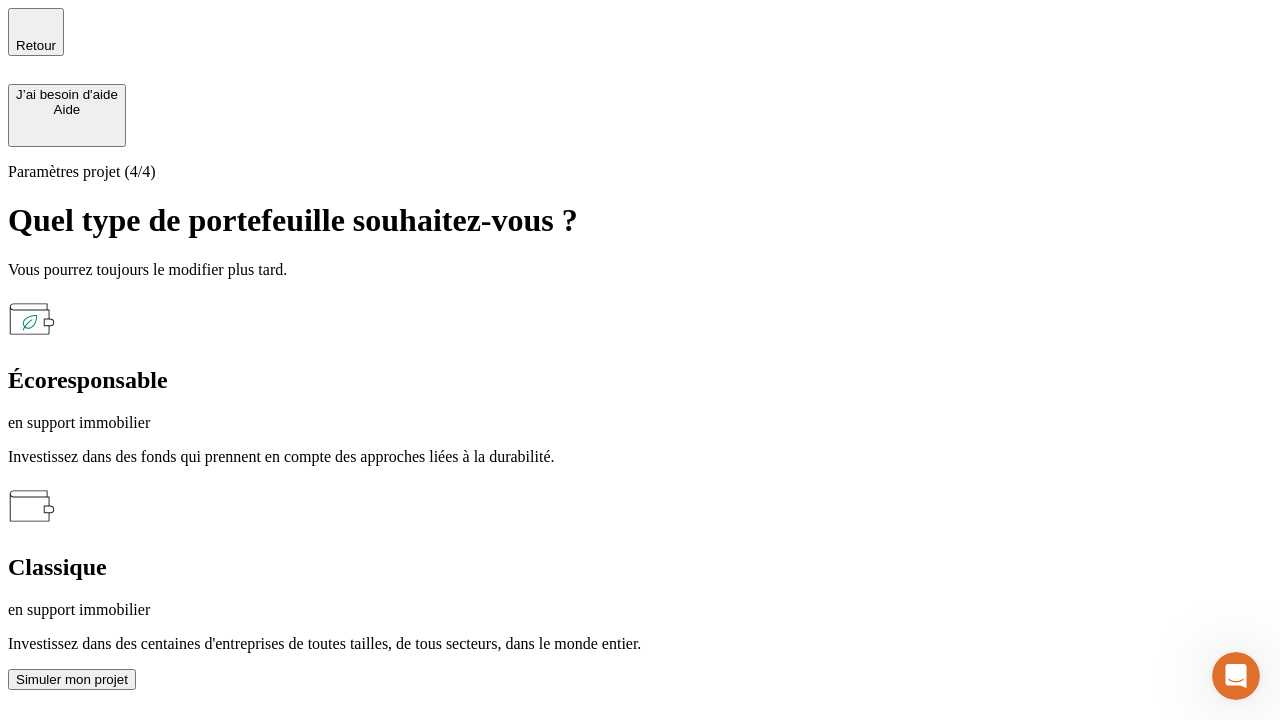 click on "en support immobilier" at bounding box center (640, 423) 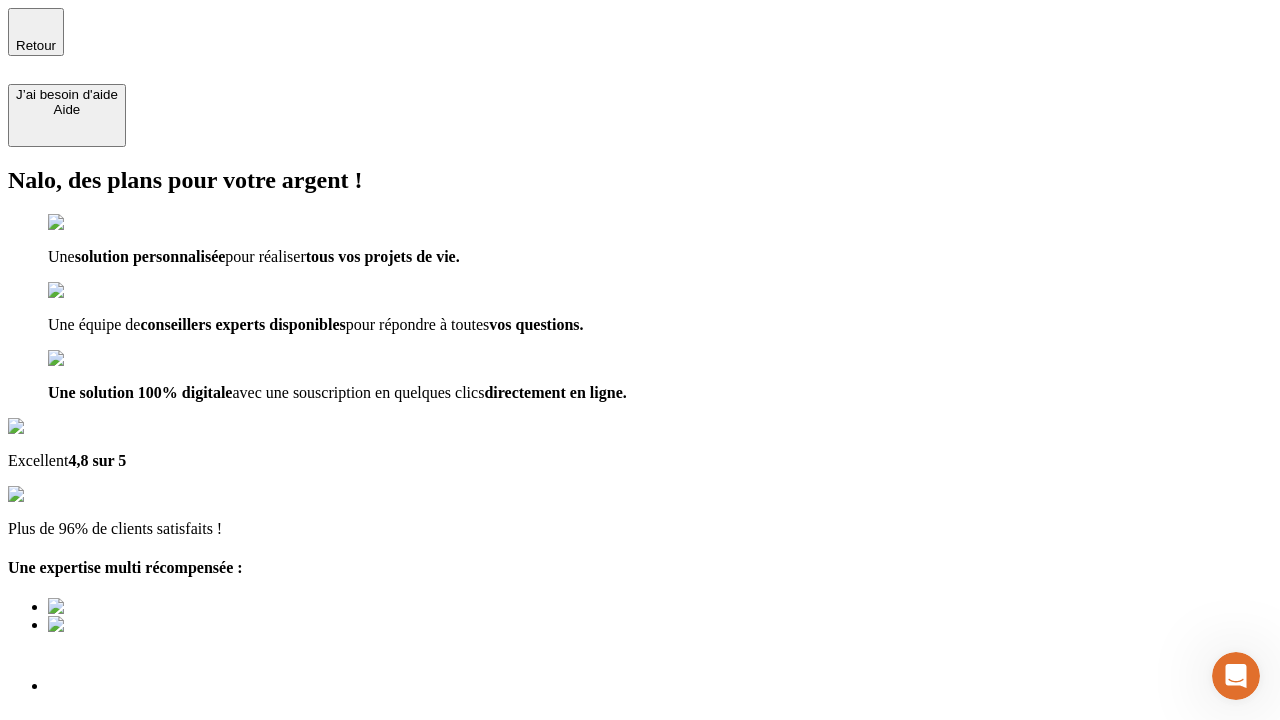 click on "Découvrir ma simulation" at bounding box center (87, 797) 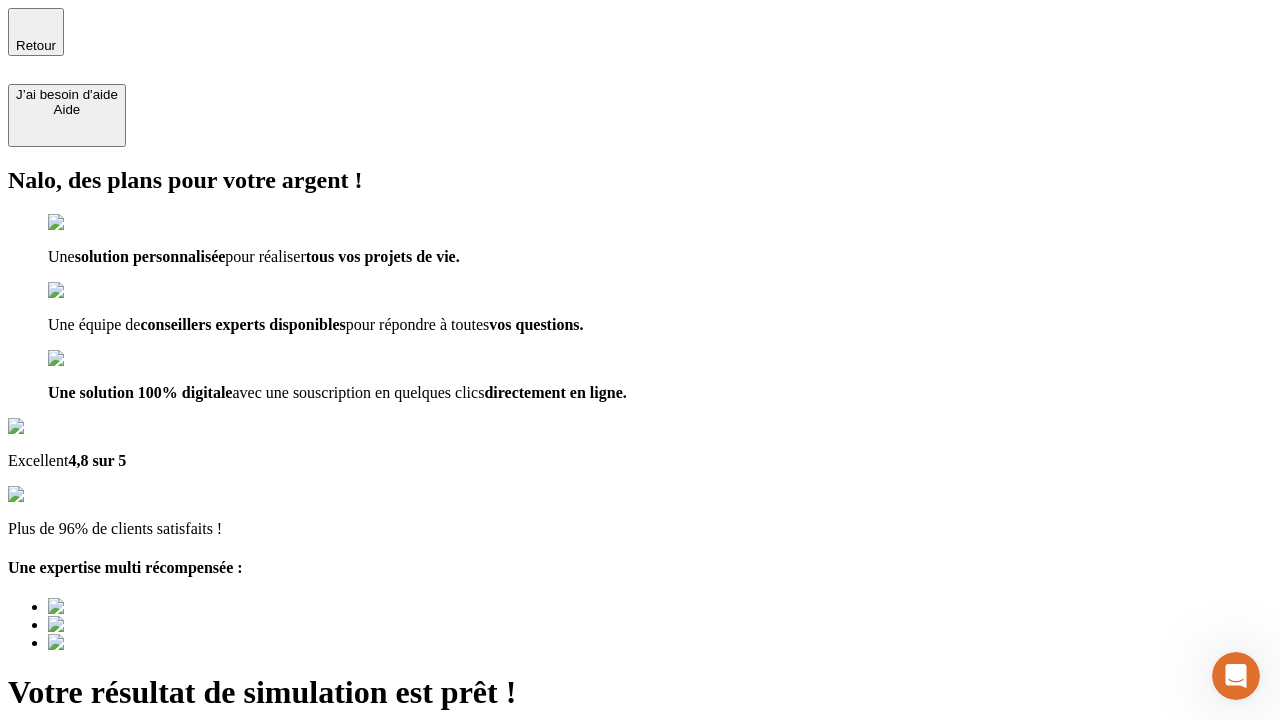 type on "[EMAIL]" 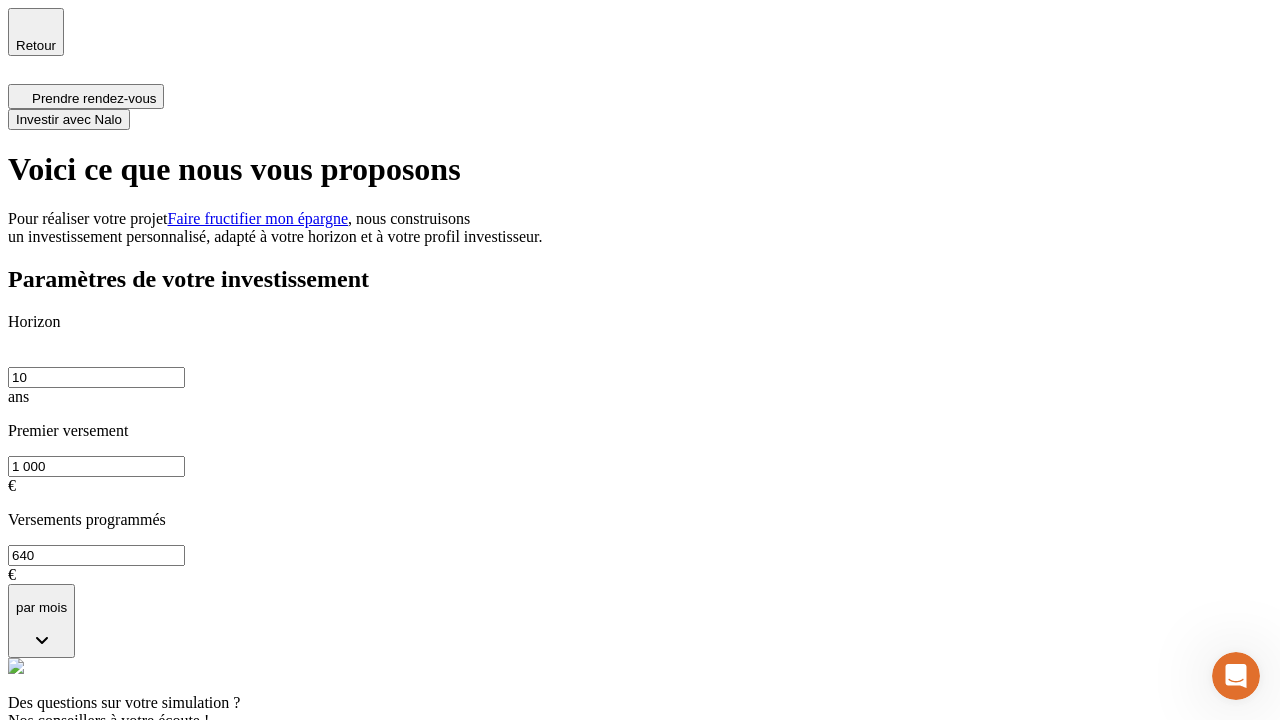 click on "Investir avec Nalo" at bounding box center [69, 119] 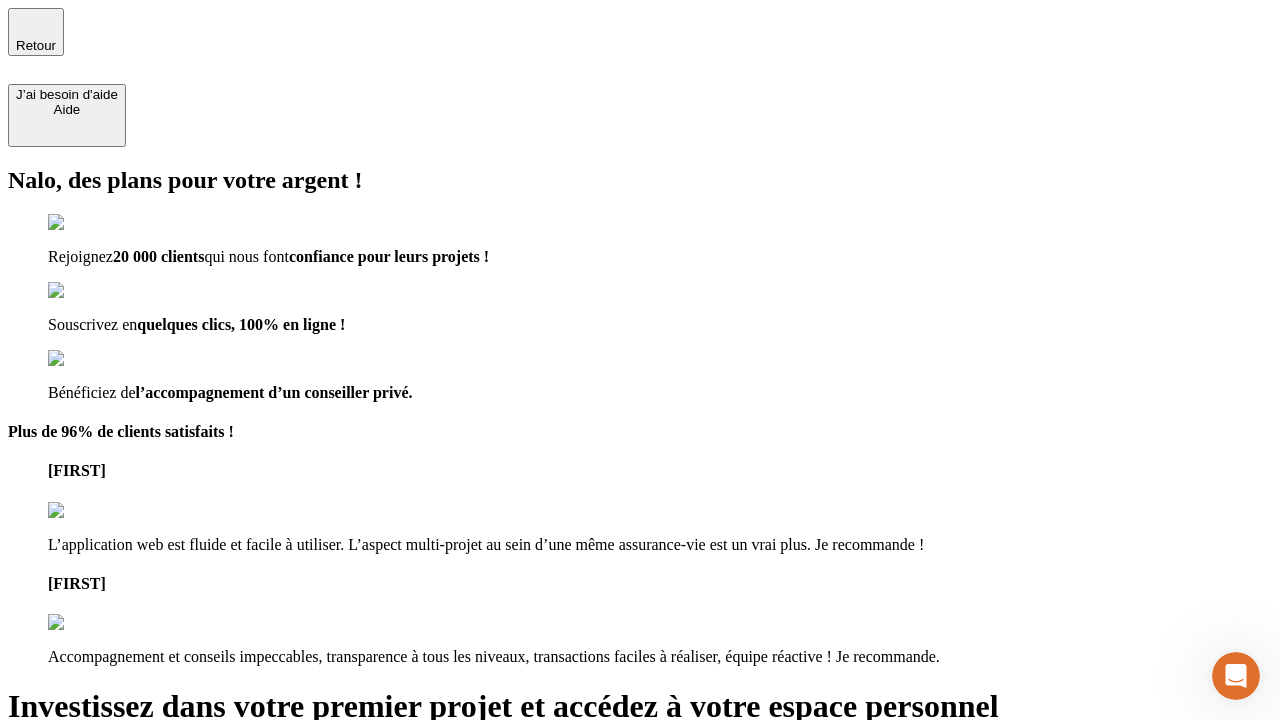 type on "[EMAIL]" 